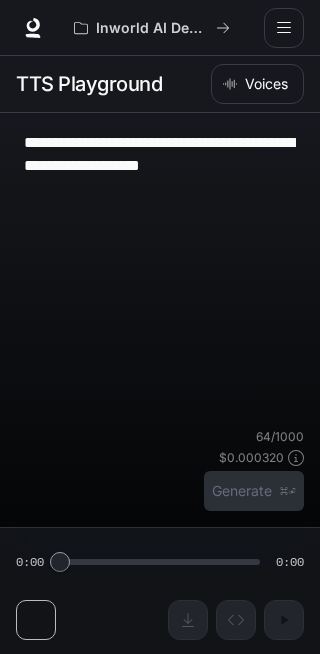 scroll, scrollTop: 1, scrollLeft: 0, axis: vertical 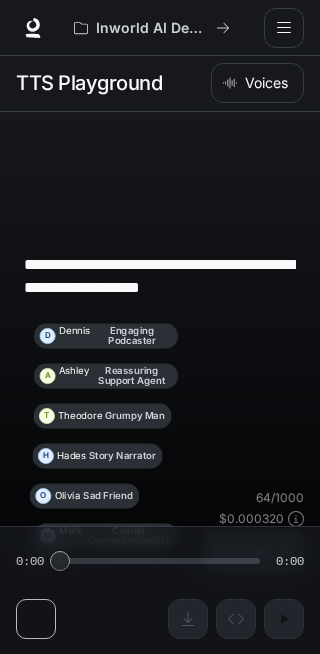 type on "**********" 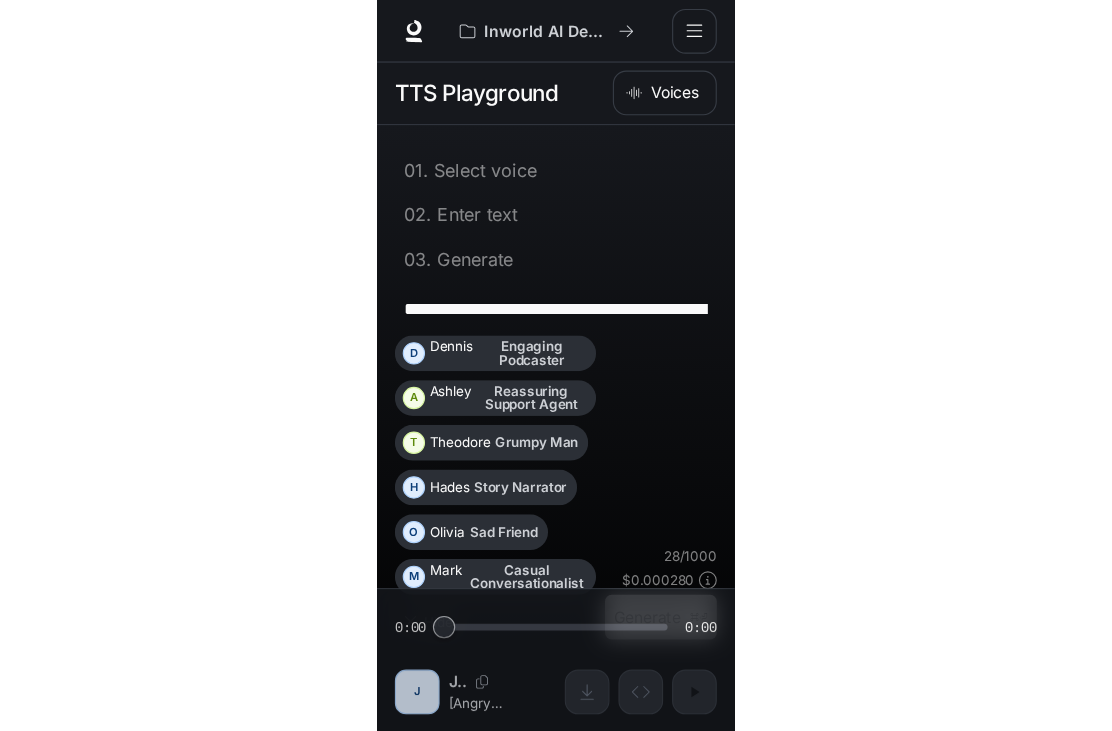 scroll, scrollTop: 65, scrollLeft: 0, axis: vertical 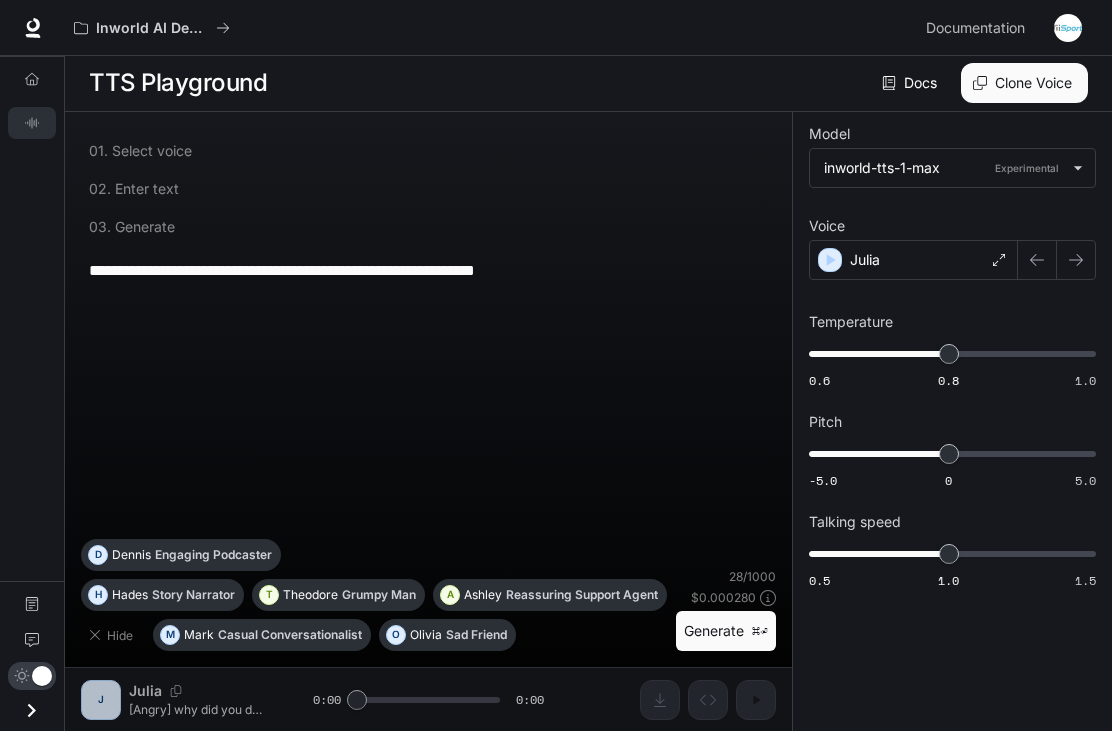 click on "Inworld AI Demos Documentation Documentation" at bounding box center [556, 28] 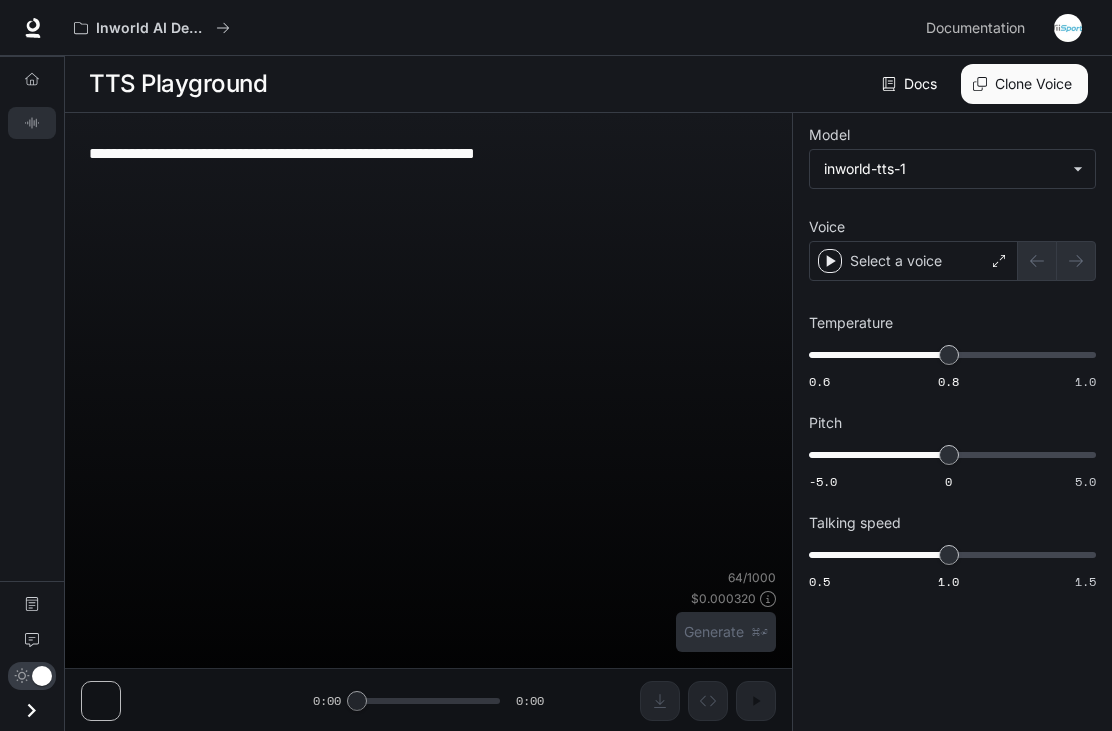 scroll, scrollTop: 64, scrollLeft: 0, axis: vertical 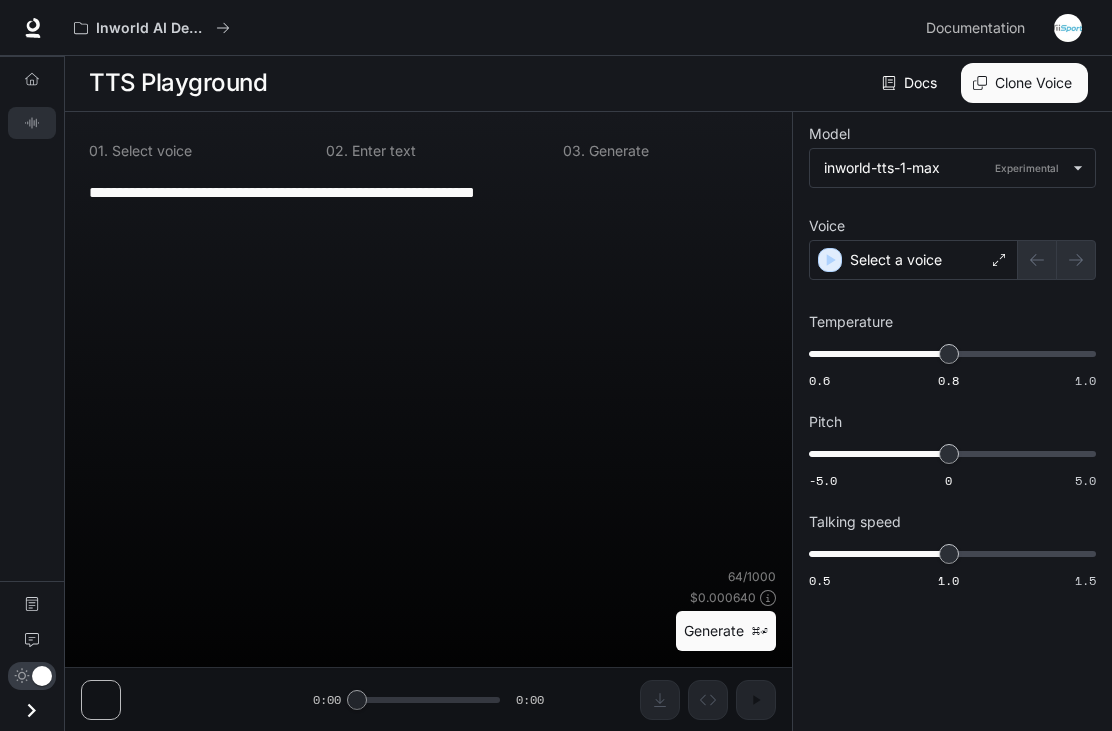 type on "**********" 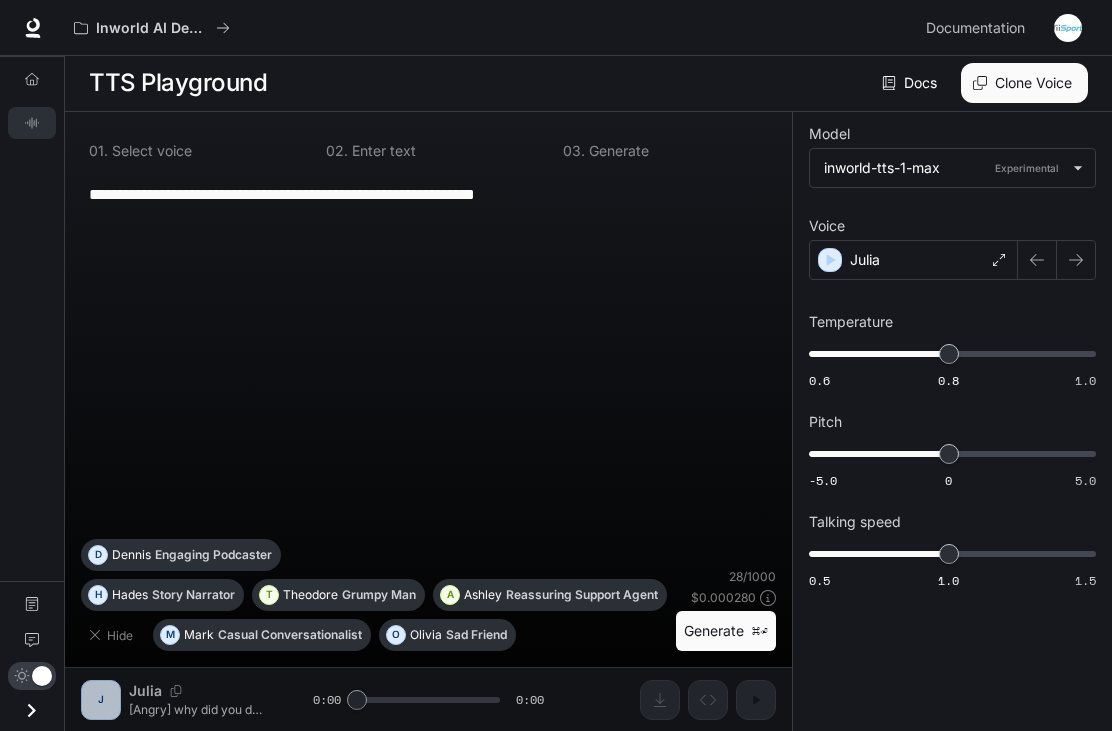 click on "**********" at bounding box center [428, 194] 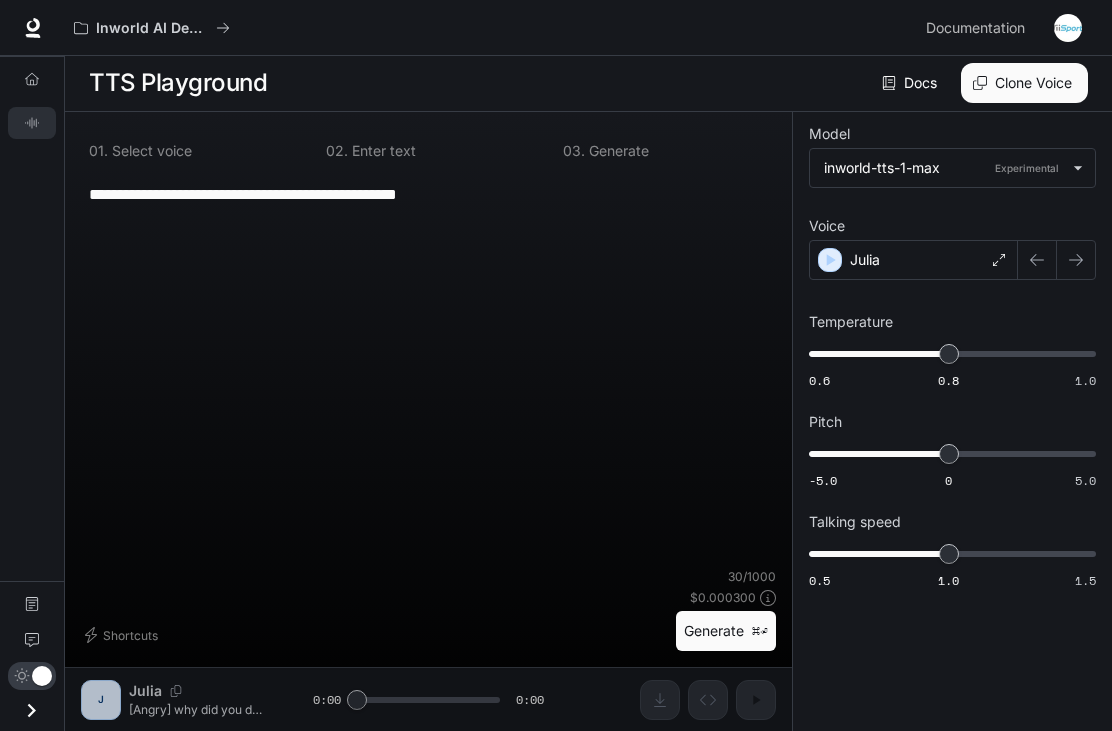 click on "**********" at bounding box center [428, 194] 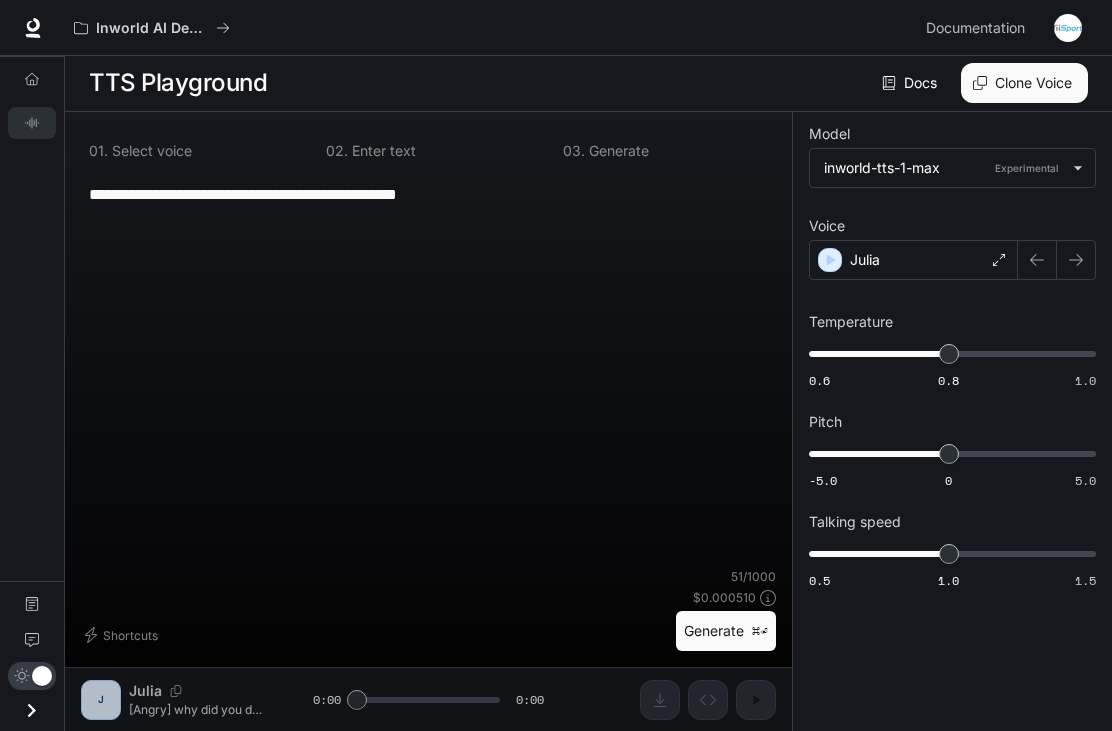 click on "**********" at bounding box center [428, 194] 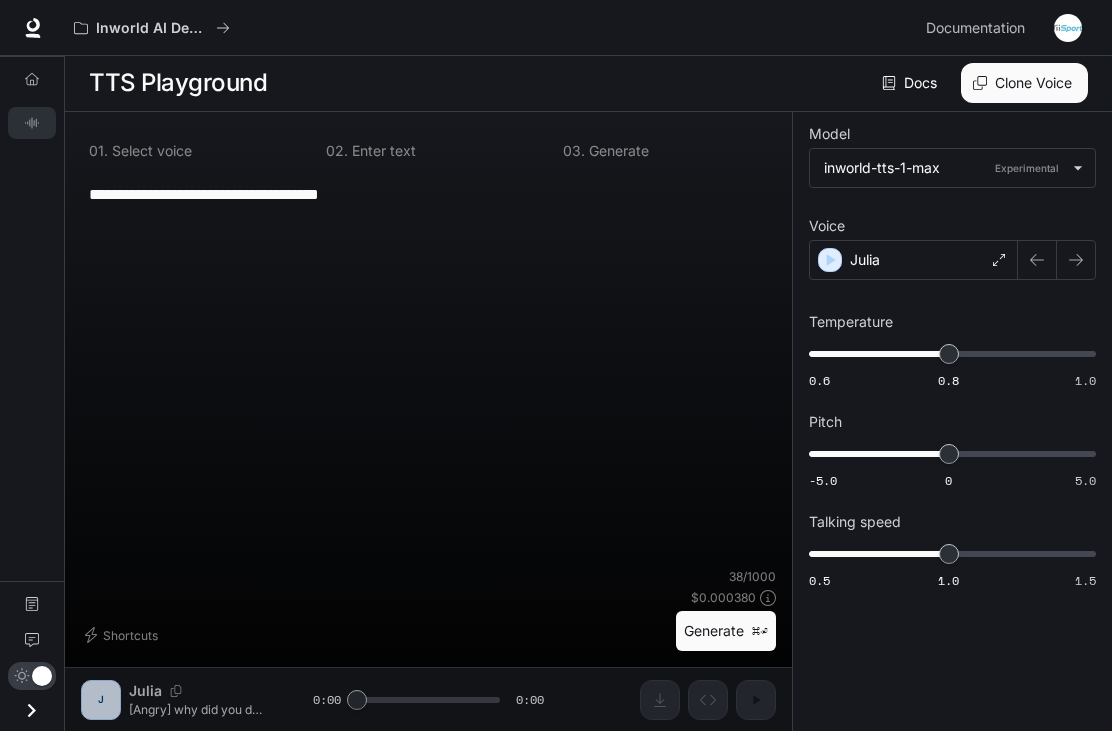 click on "**********" at bounding box center [428, 194] 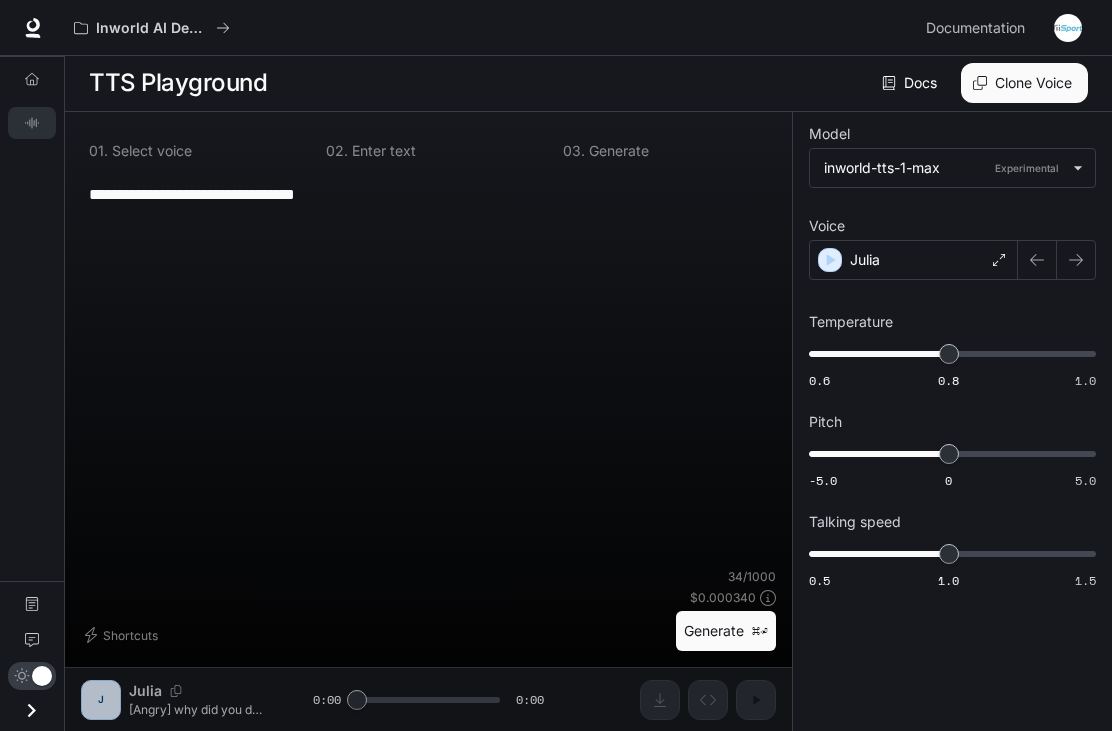 click on "**********" at bounding box center [428, 194] 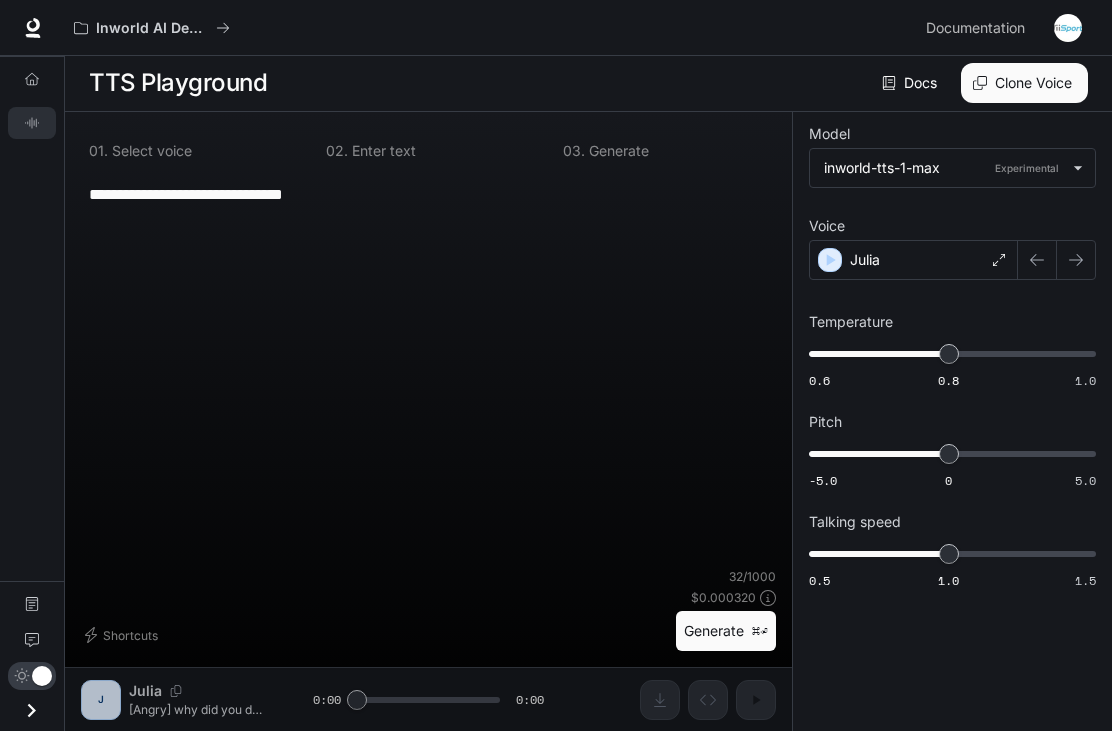 click on "**********" at bounding box center [428, 194] 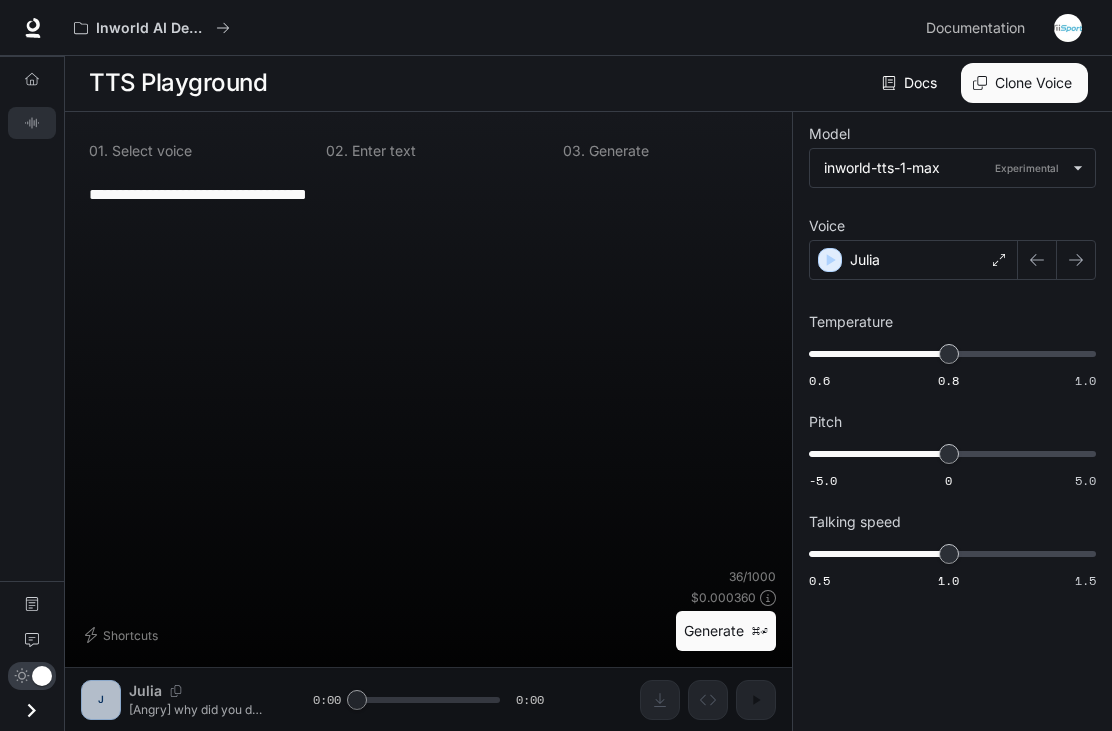 click on "**********" at bounding box center (428, 194) 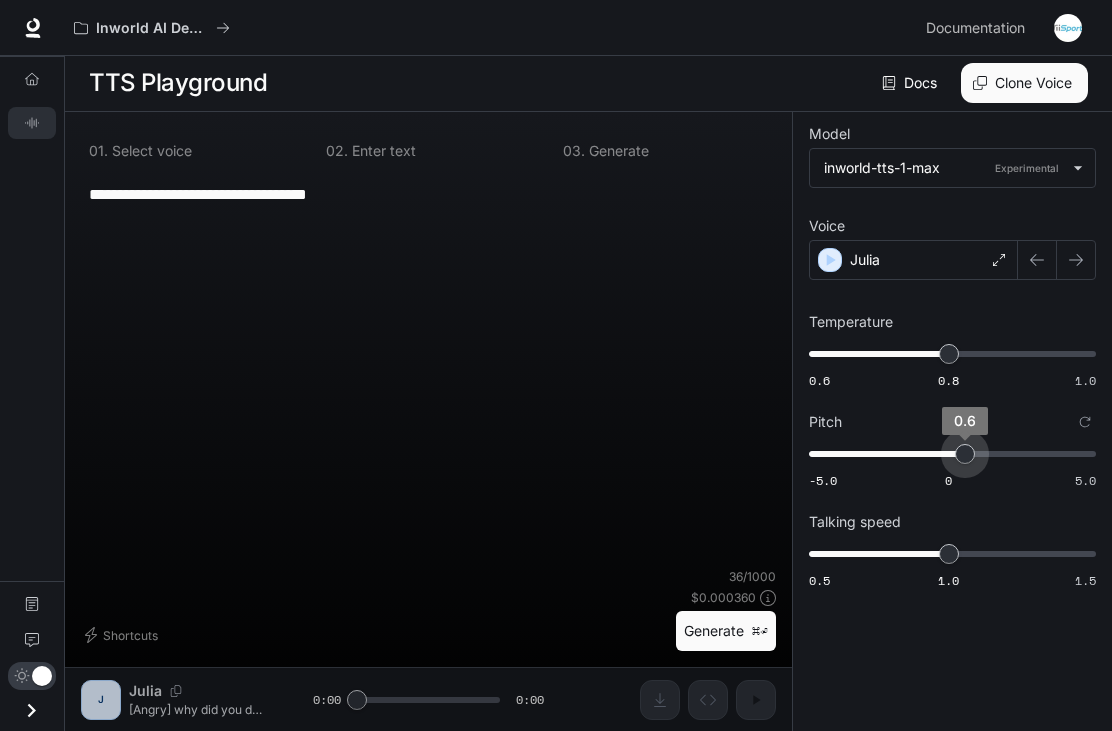 type on "***" 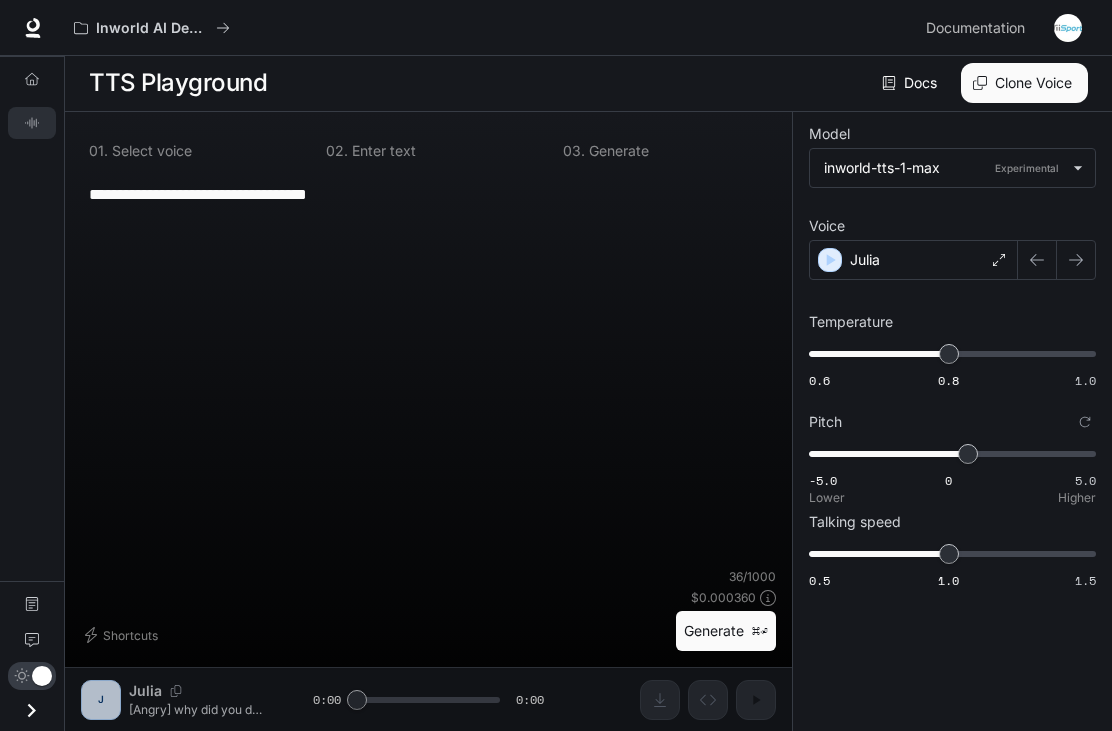click on "Generate ⌘⏎" at bounding box center (726, 631) 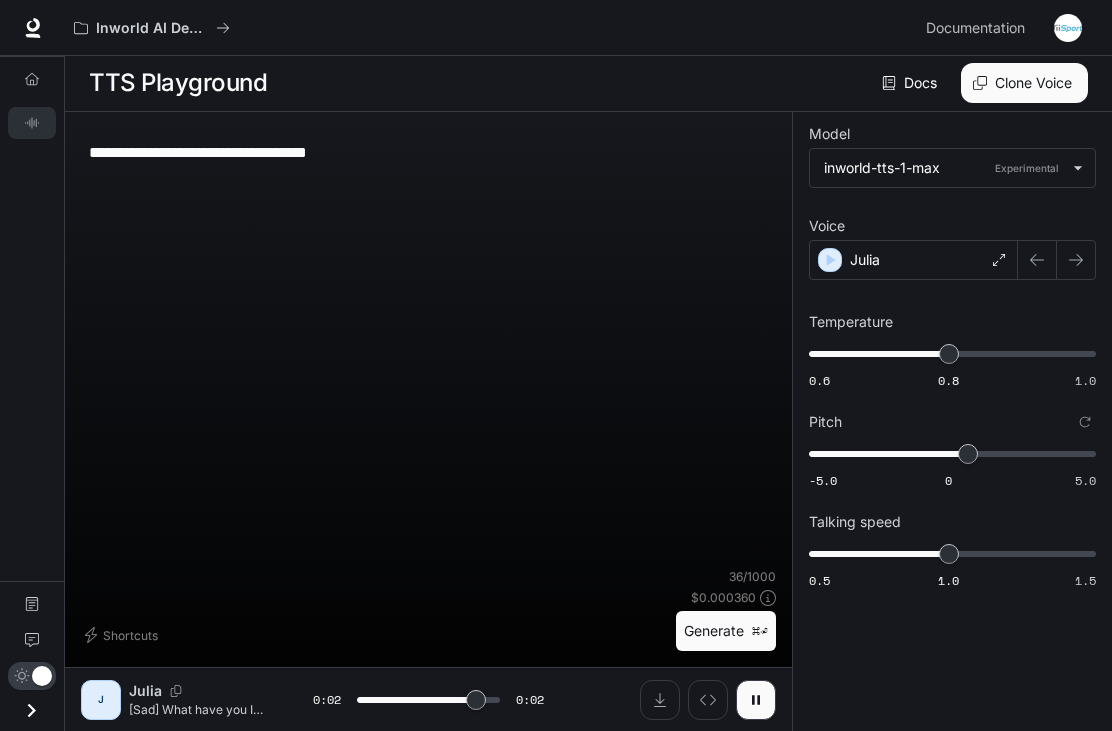 click at bounding box center (660, 700) 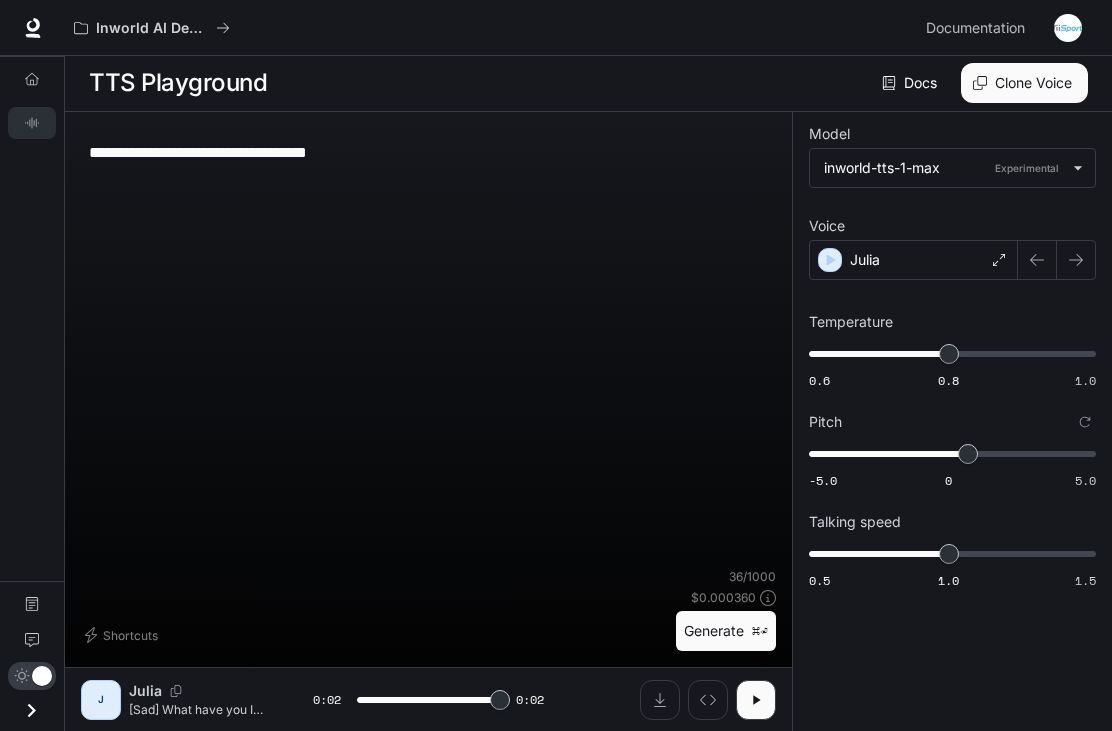 type on "*" 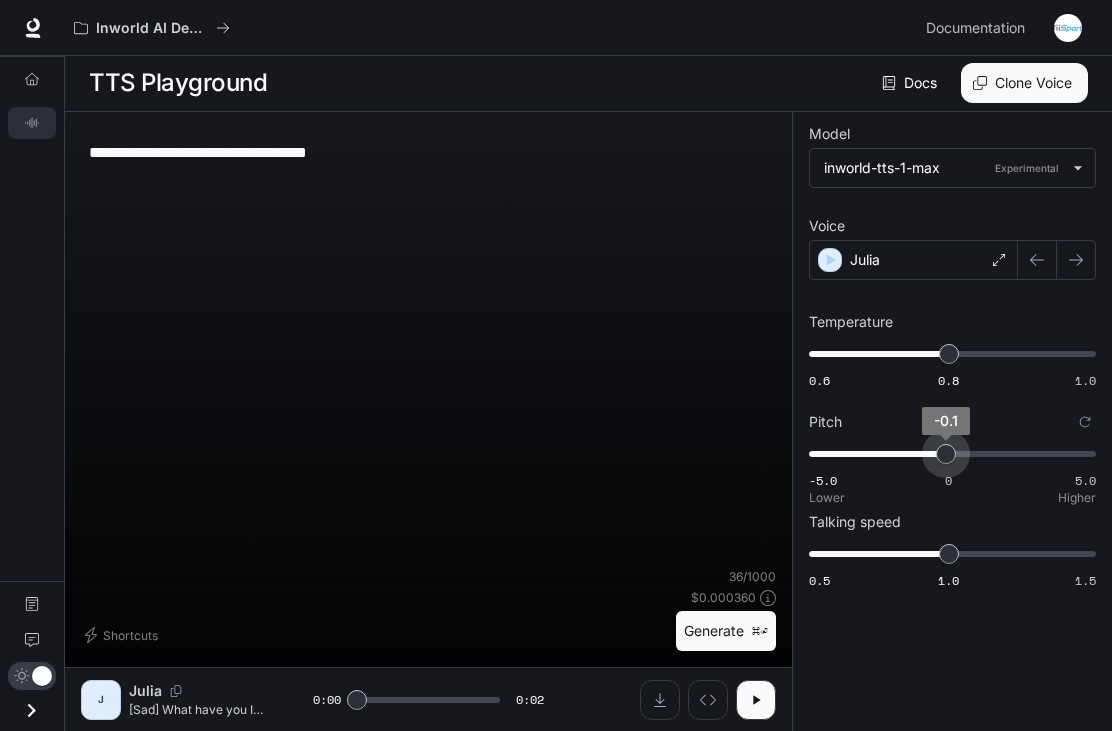 type on "*" 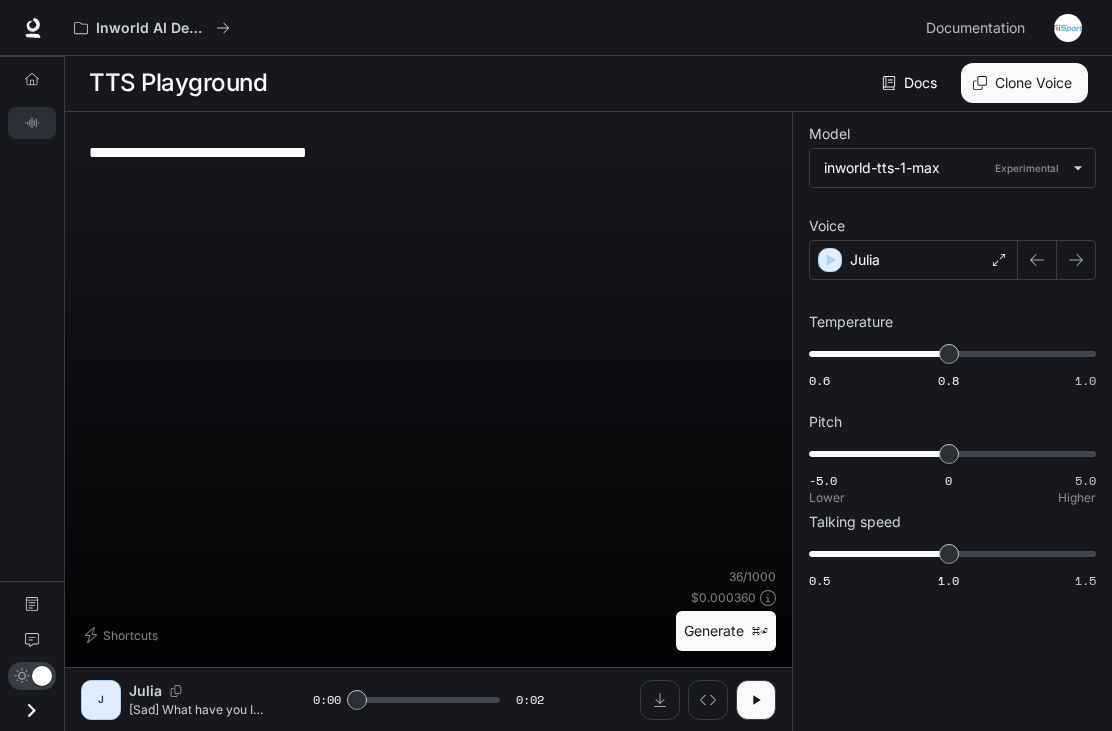 click on "Generate ⌘⏎" at bounding box center [726, 631] 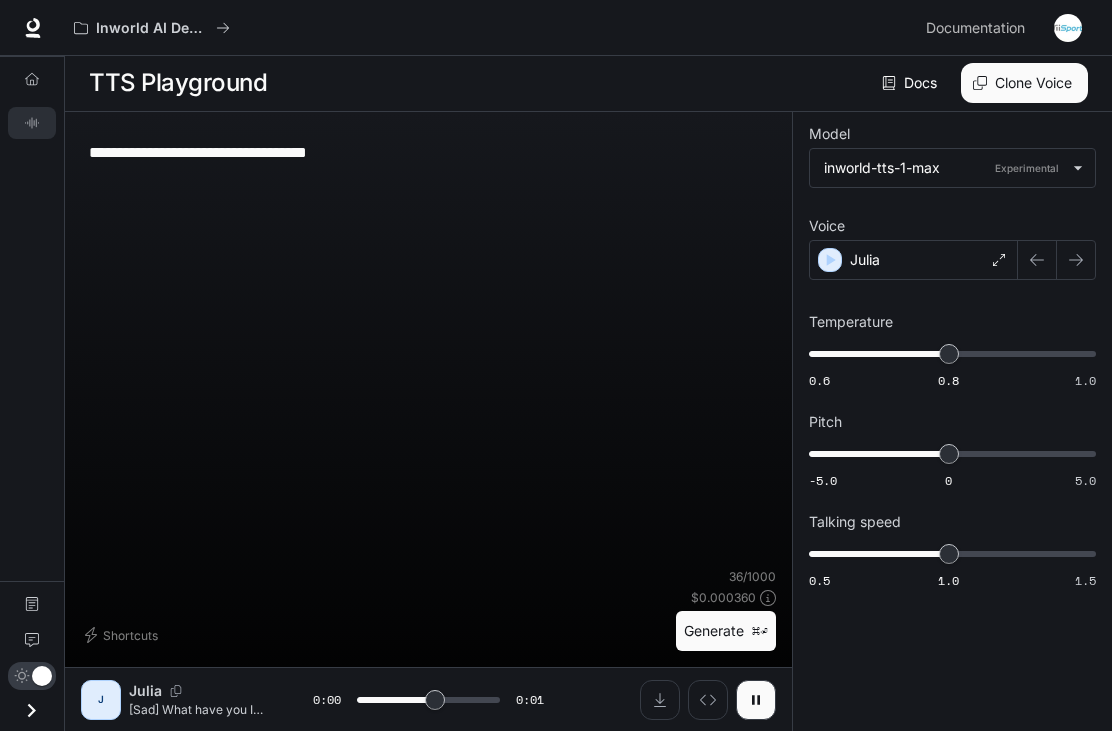 click 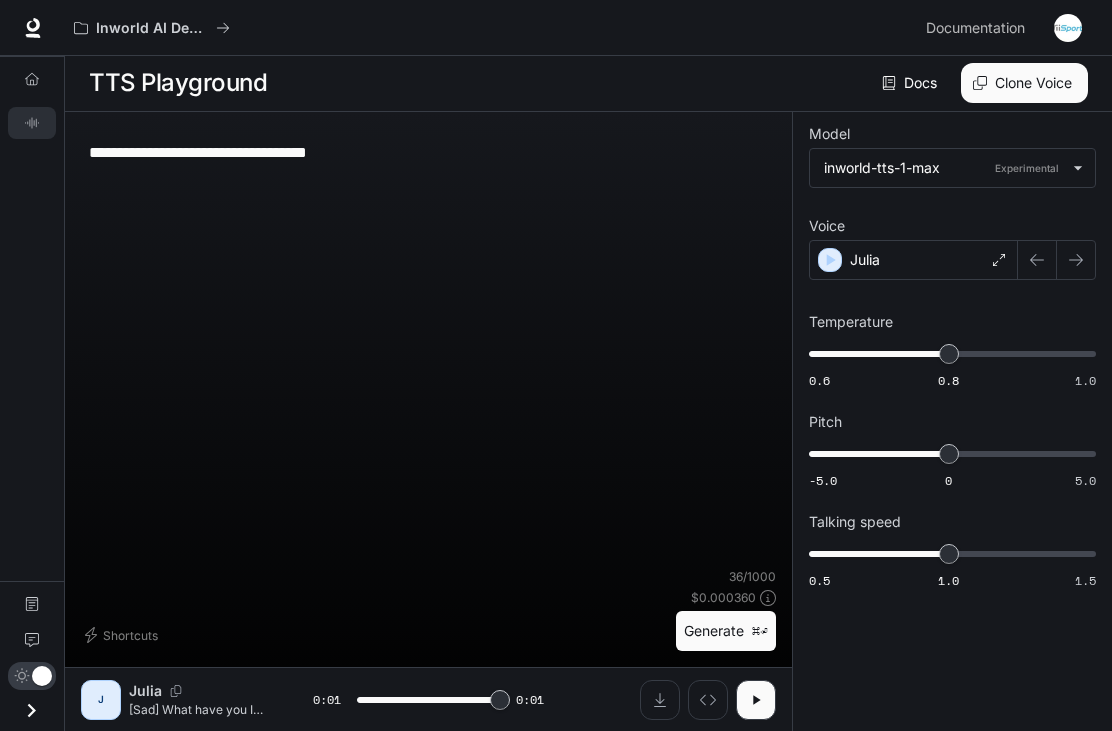 type on "*" 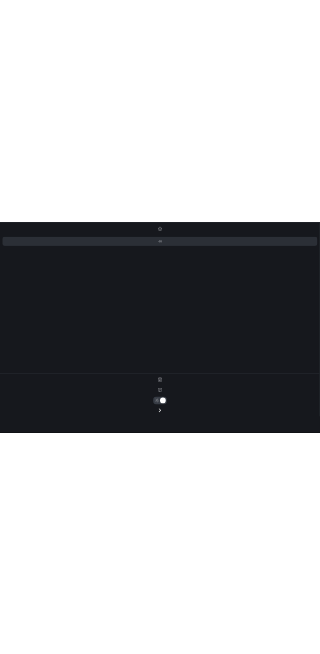 scroll, scrollTop: 22, scrollLeft: 0, axis: vertical 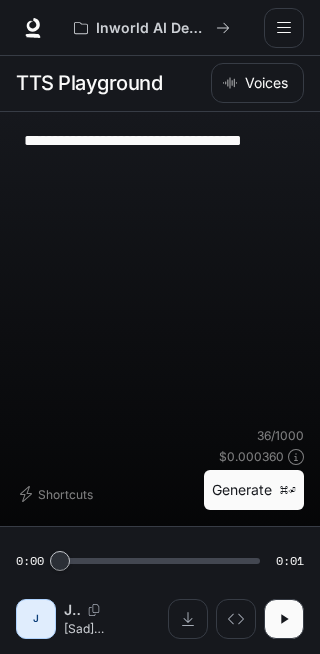 click on "**********" at bounding box center [160, 152] 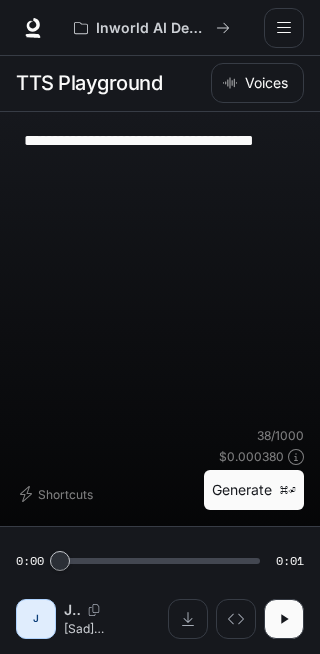 click on "**********" at bounding box center (160, 152) 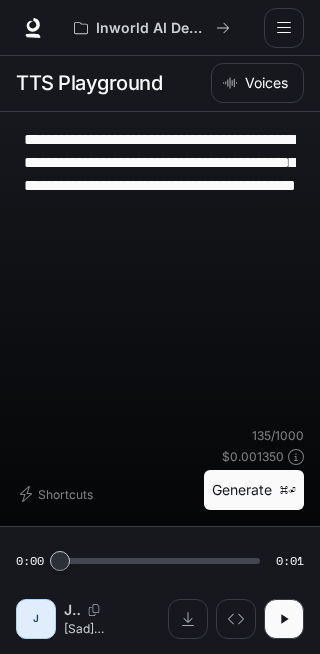 click on "**********" at bounding box center (160, 174) 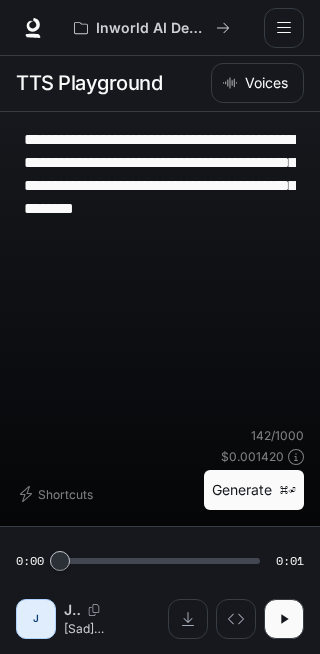 click on "**********" at bounding box center (160, 185) 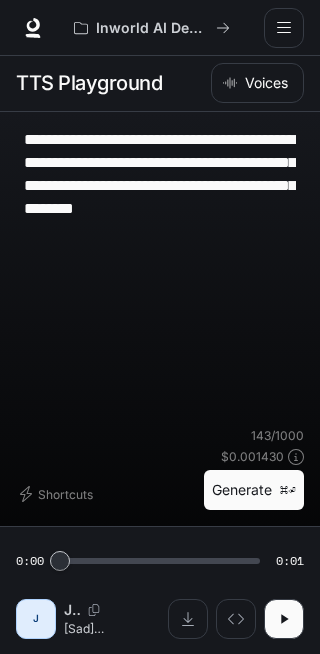 click on "**********" at bounding box center [160, 185] 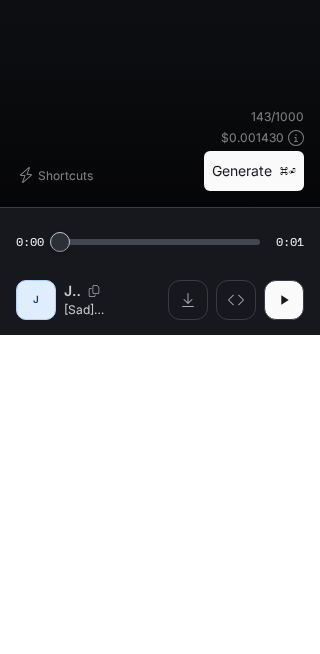 scroll, scrollTop: 99, scrollLeft: 0, axis: vertical 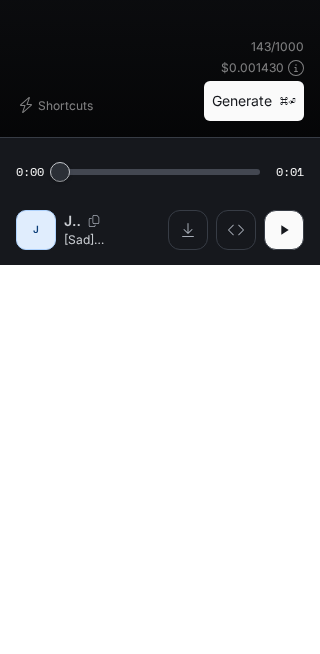 type on "**********" 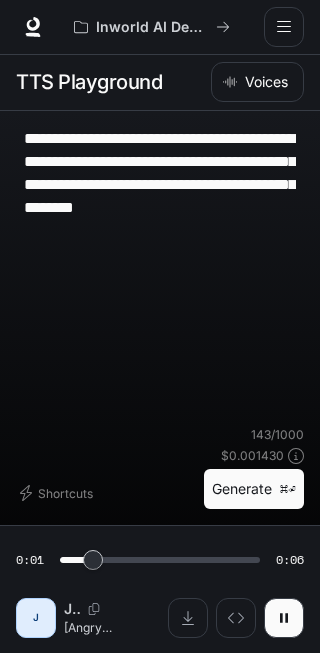 click at bounding box center [188, 619] 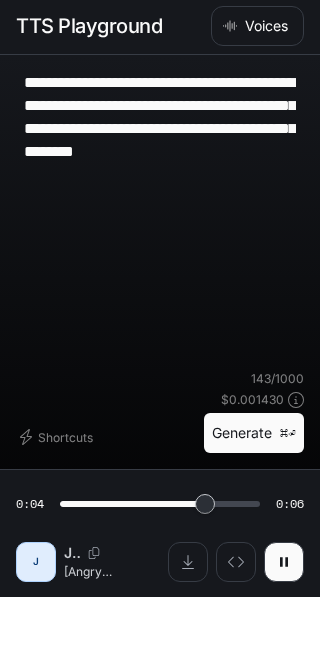 scroll, scrollTop: 30, scrollLeft: 0, axis: vertical 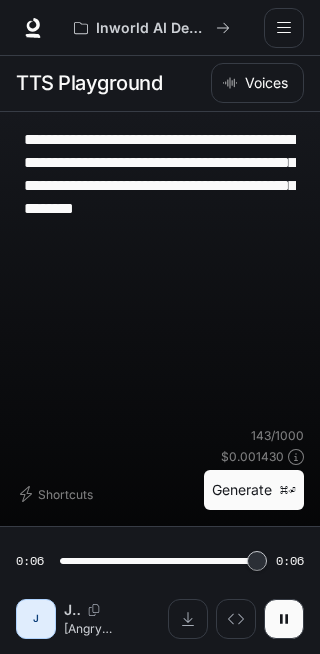 type on "*" 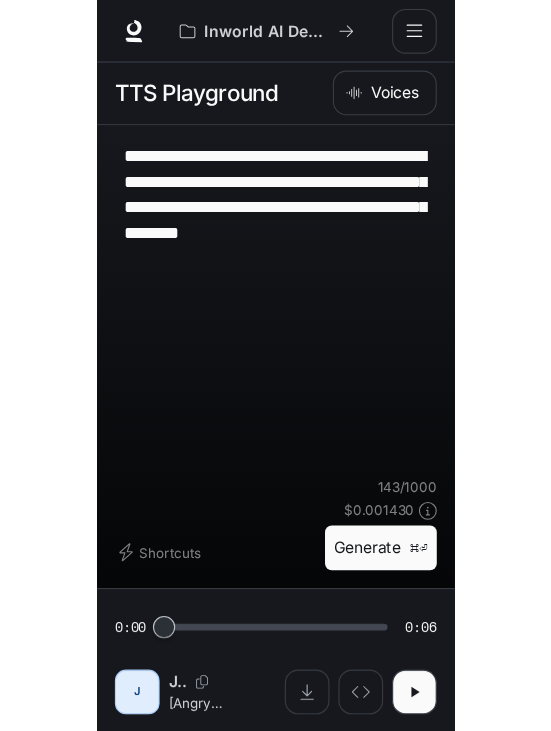 scroll, scrollTop: 38, scrollLeft: 0, axis: vertical 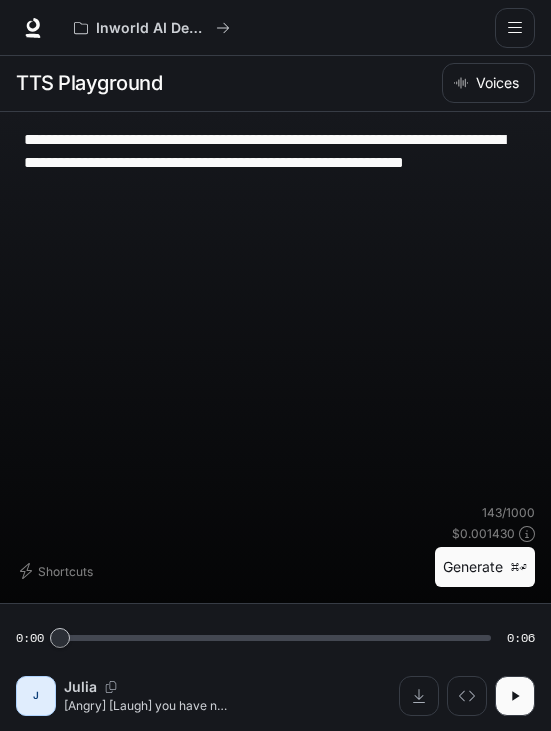 click on "**********" at bounding box center [275, 162] 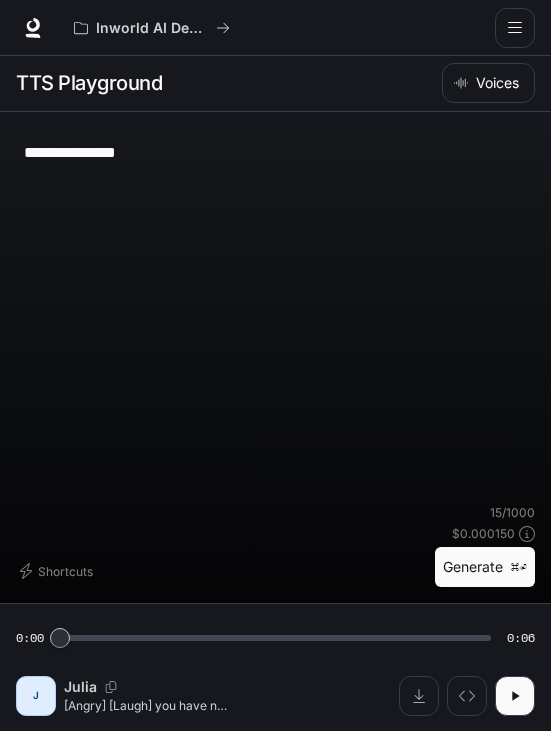 click on "**********" at bounding box center (275, 152) 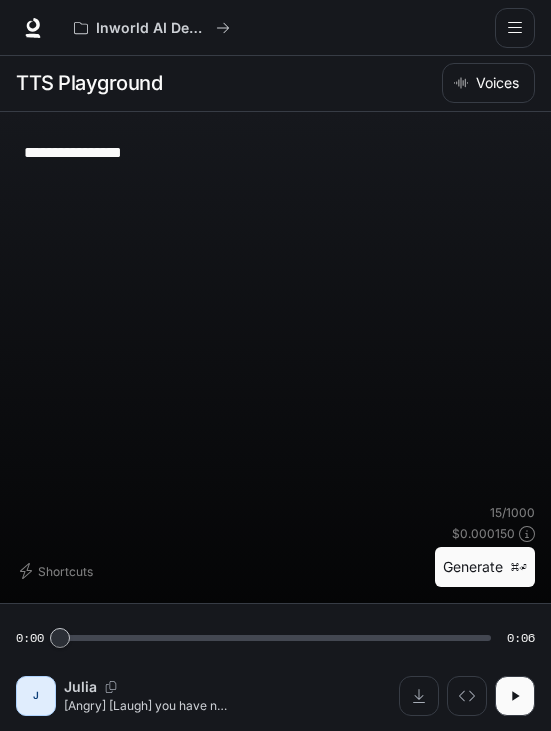 click on "**********" at bounding box center (275, 152) 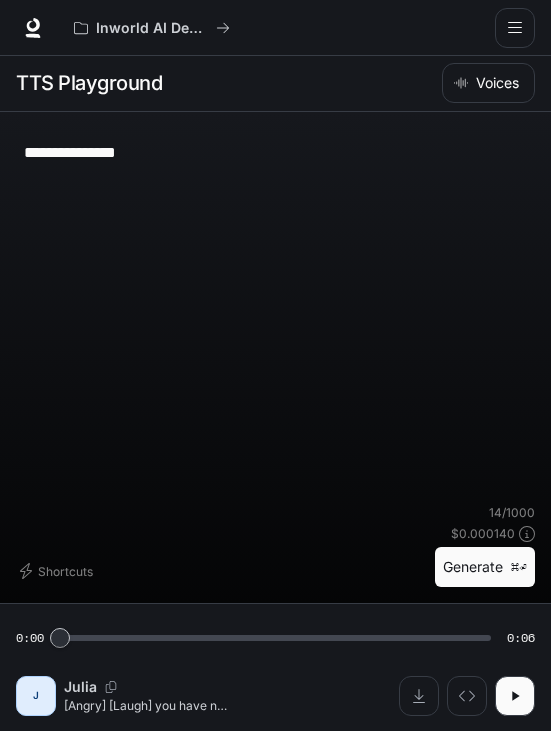 click on "**********" at bounding box center [275, 152] 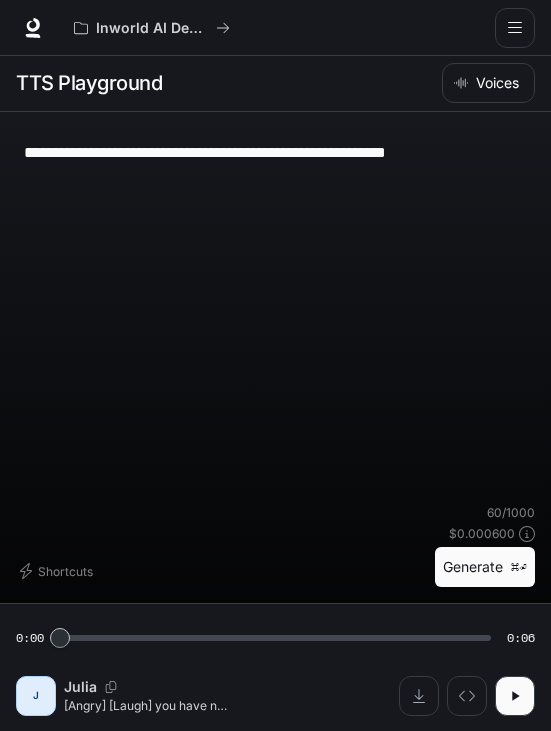 click on "**********" at bounding box center [275, 152] 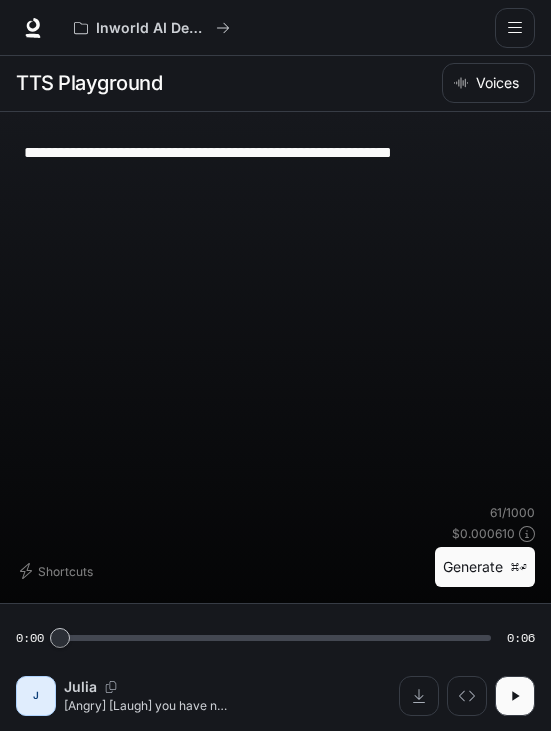click on "**********" at bounding box center (275, 152) 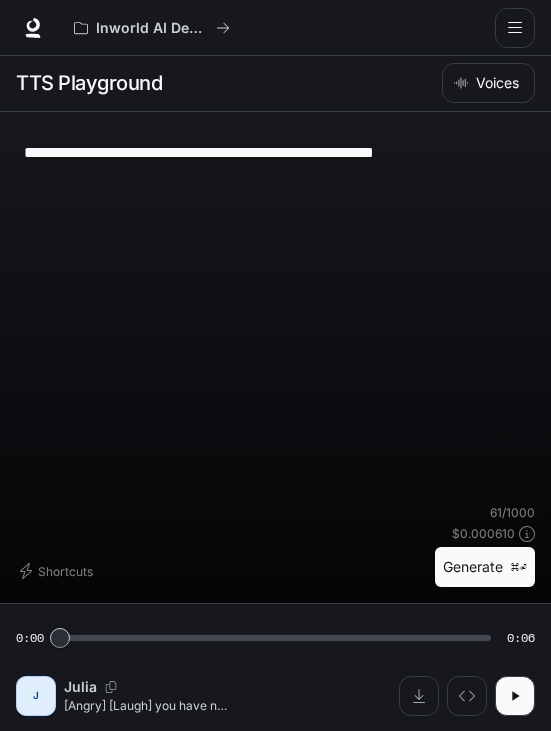 click on "**********" at bounding box center (275, 152) 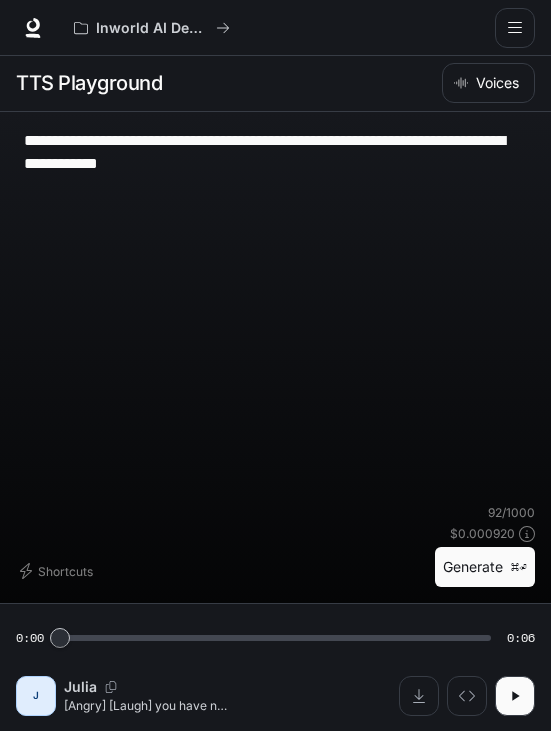 click on "**********" at bounding box center (275, 152) 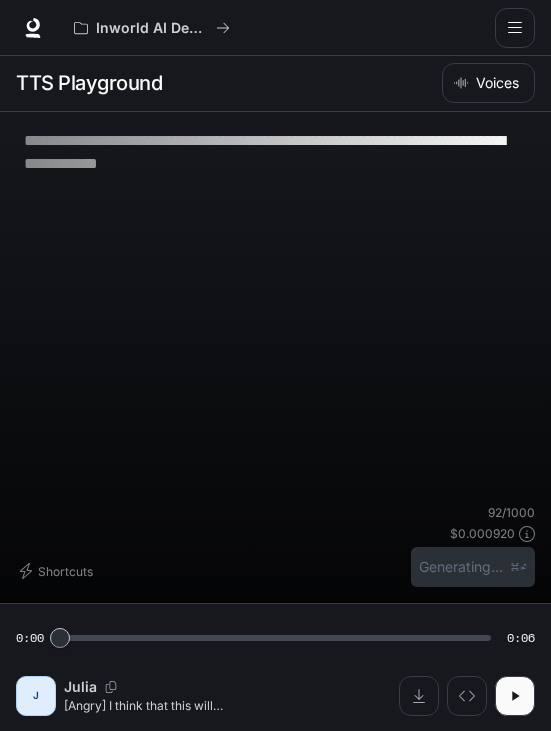 scroll, scrollTop: 65, scrollLeft: 0, axis: vertical 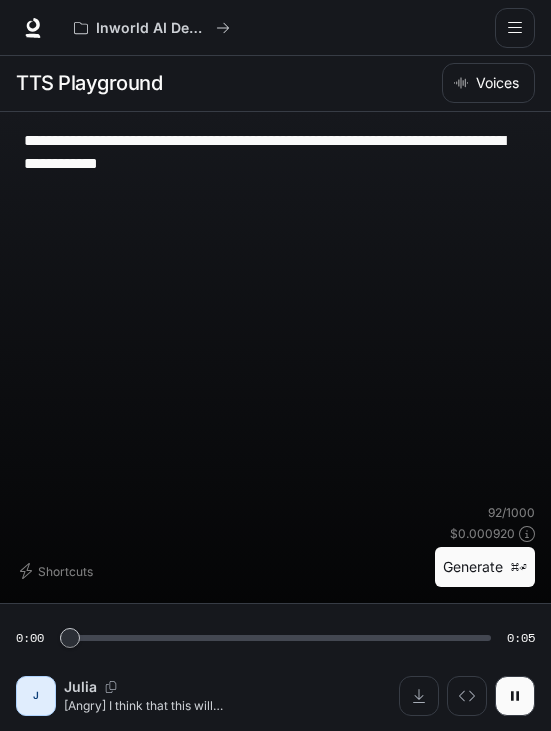 click at bounding box center [419, 696] 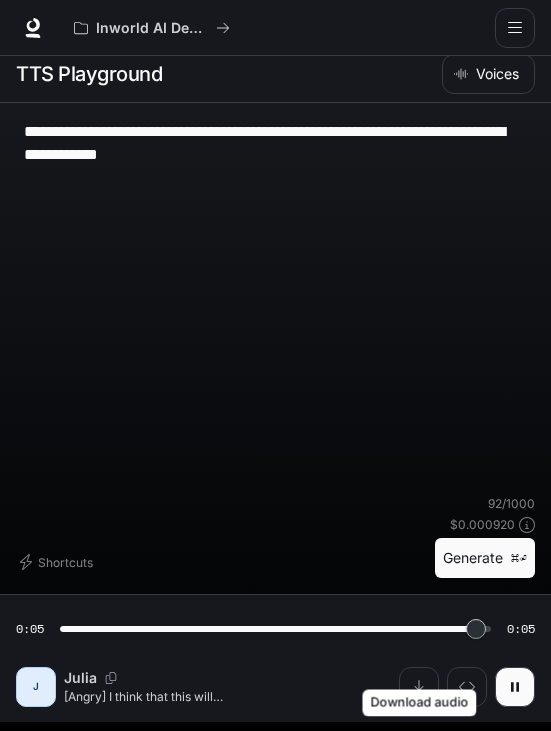 type on "*" 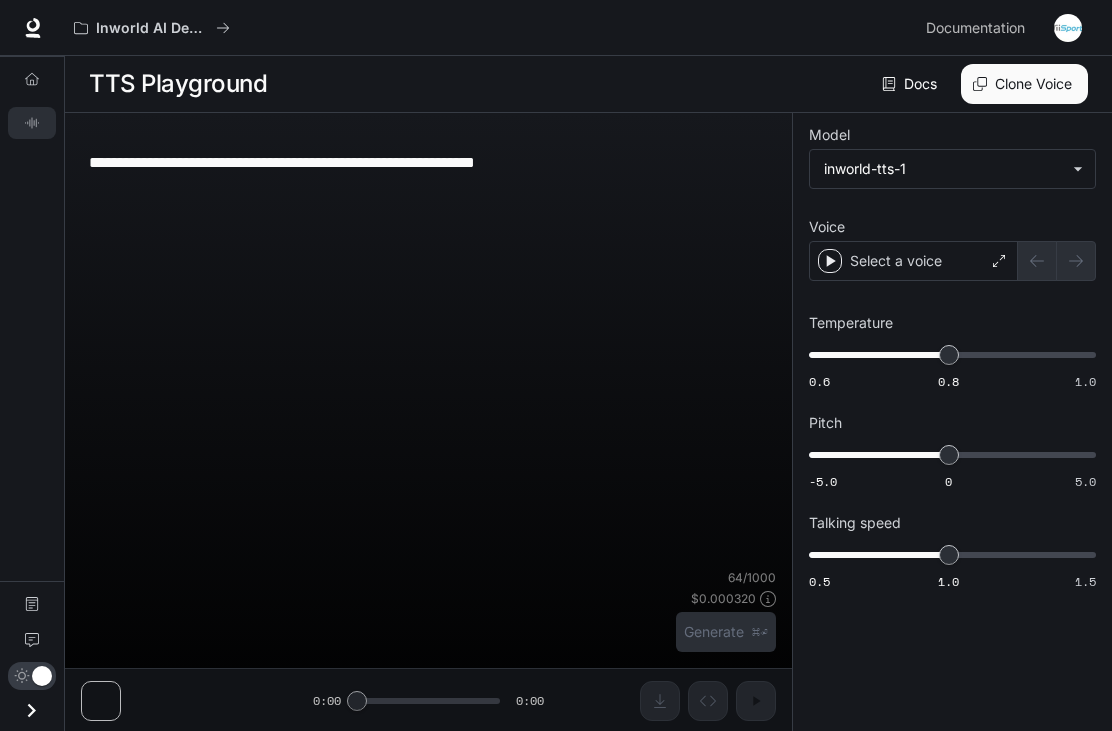 scroll, scrollTop: 64, scrollLeft: 0, axis: vertical 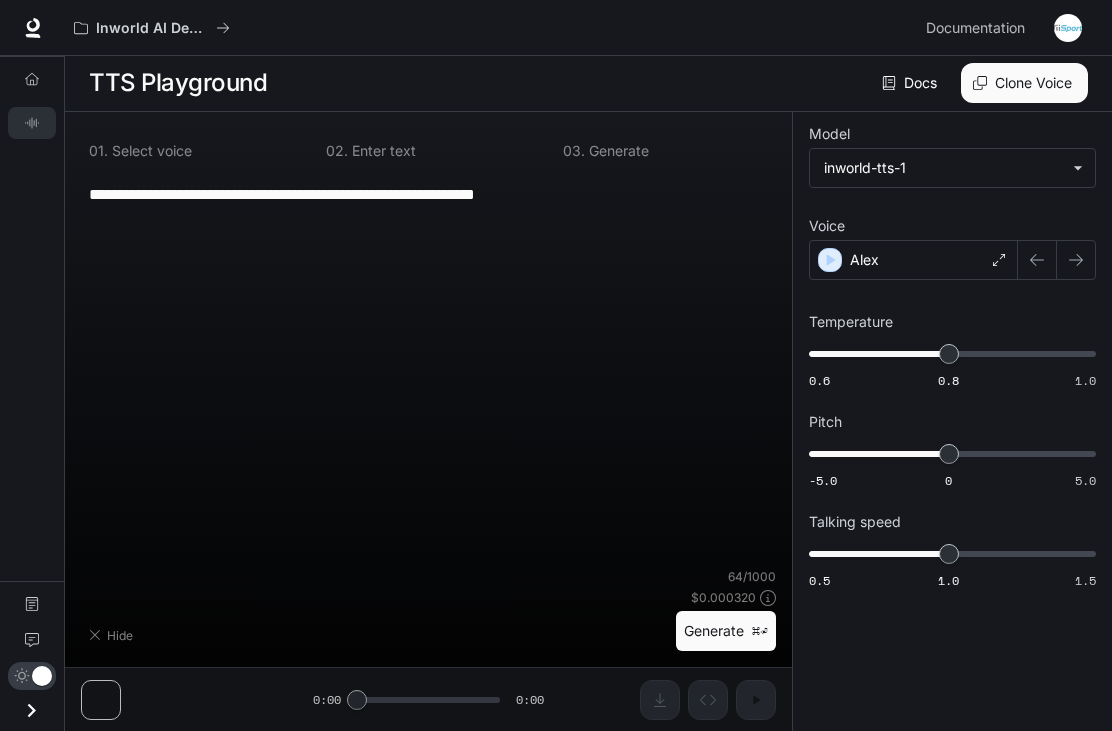 type on "**********" 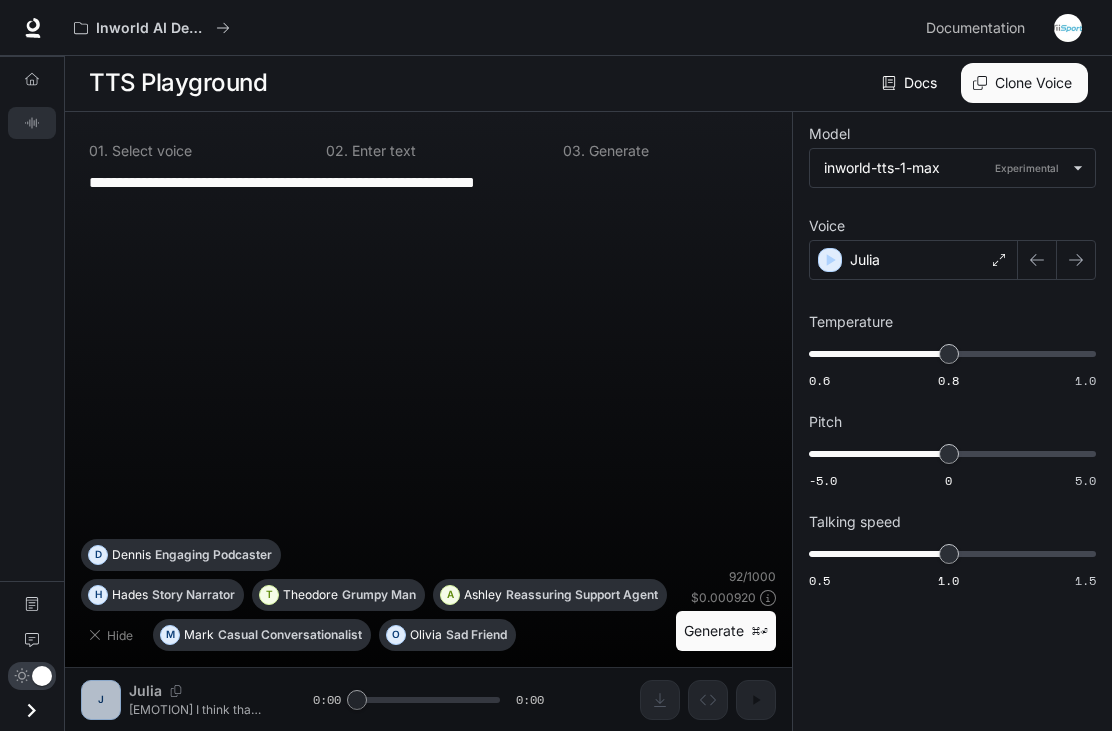 click on "**********" at bounding box center (428, 194) 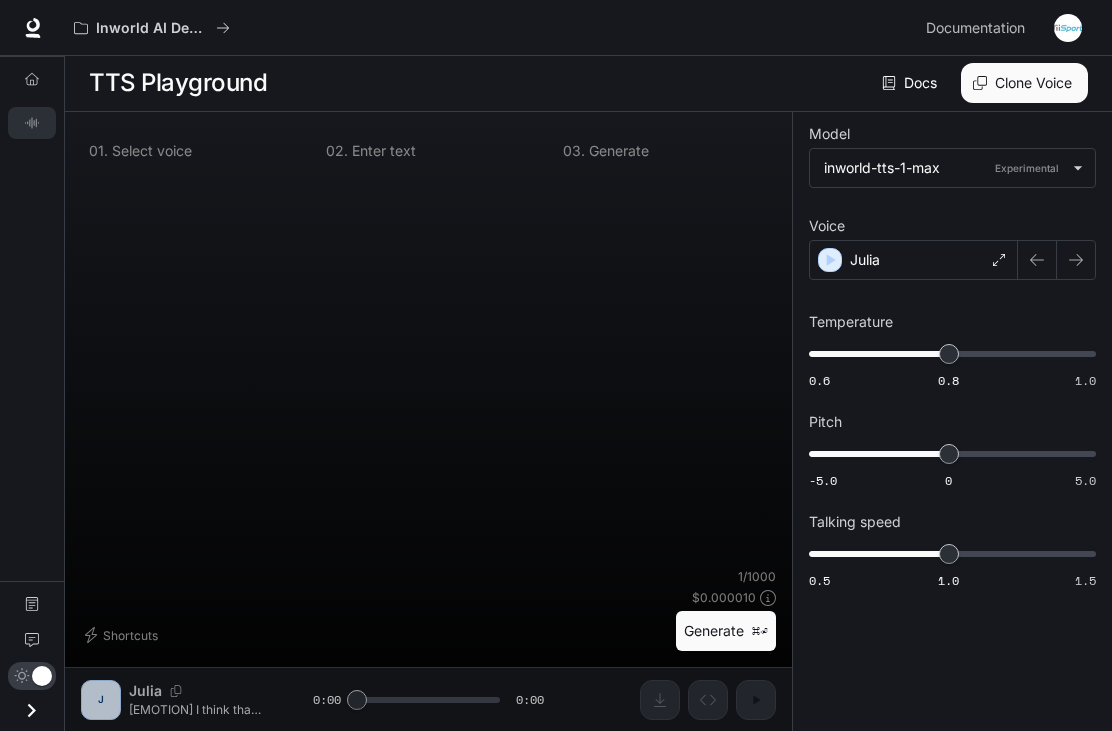 click on "Inworld AI Demos" at bounding box center (491, 28) 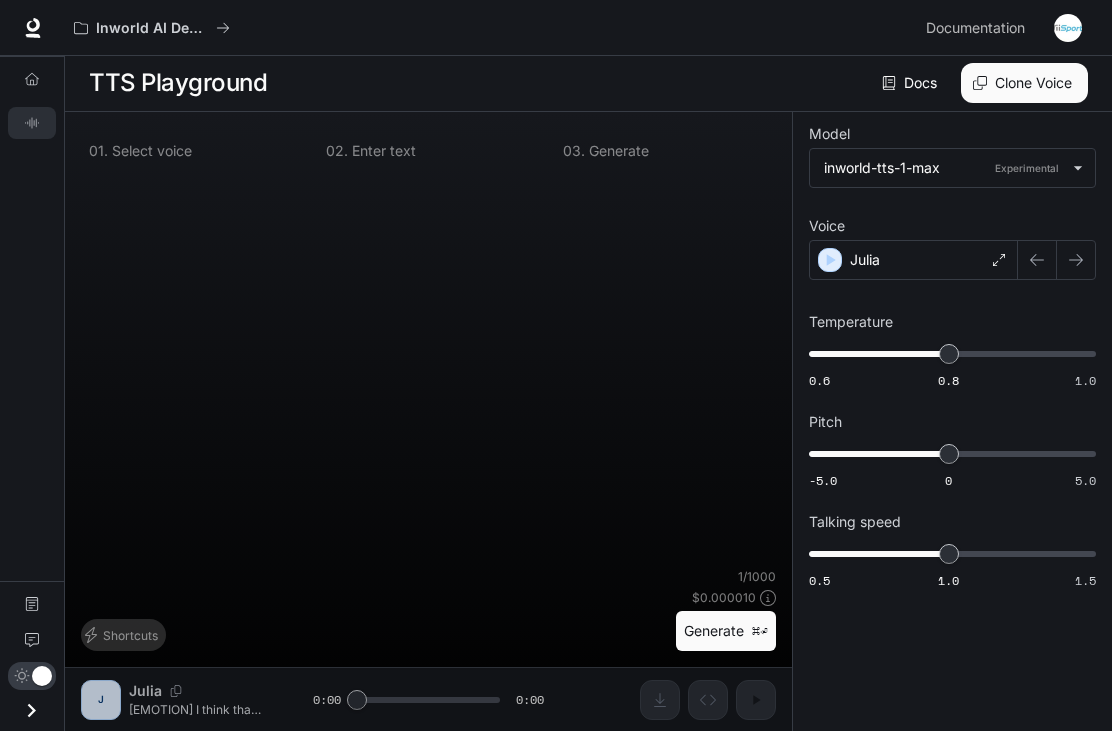 click 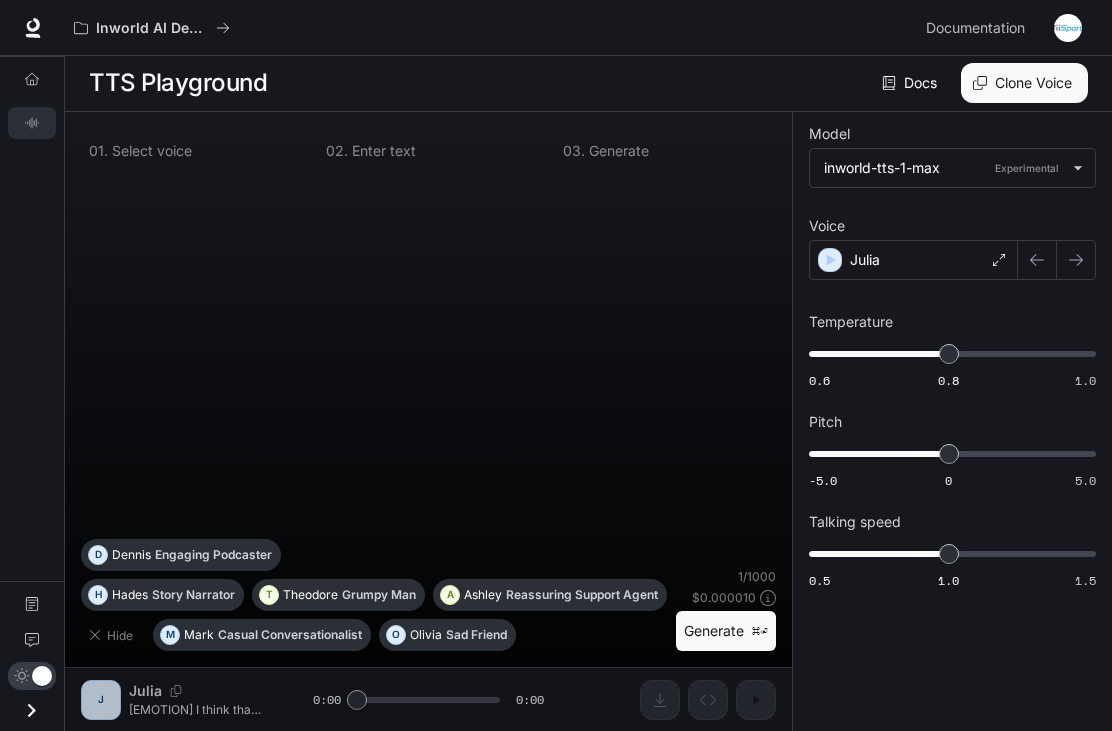 scroll, scrollTop: 65, scrollLeft: 0, axis: vertical 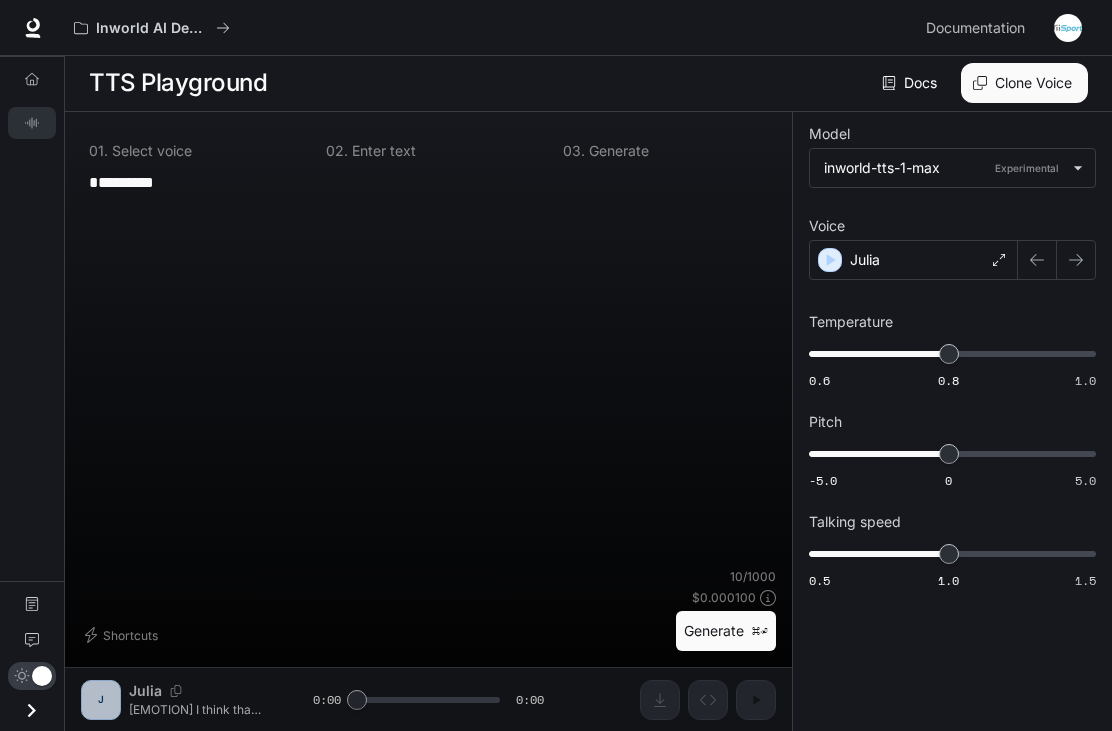 click on "[FIRST] [LAST] [EMOTION] I think that this will happen again soon. we have going to find out! Come on [FIRST]! 0:00 0:00" at bounding box center [428, 421] 